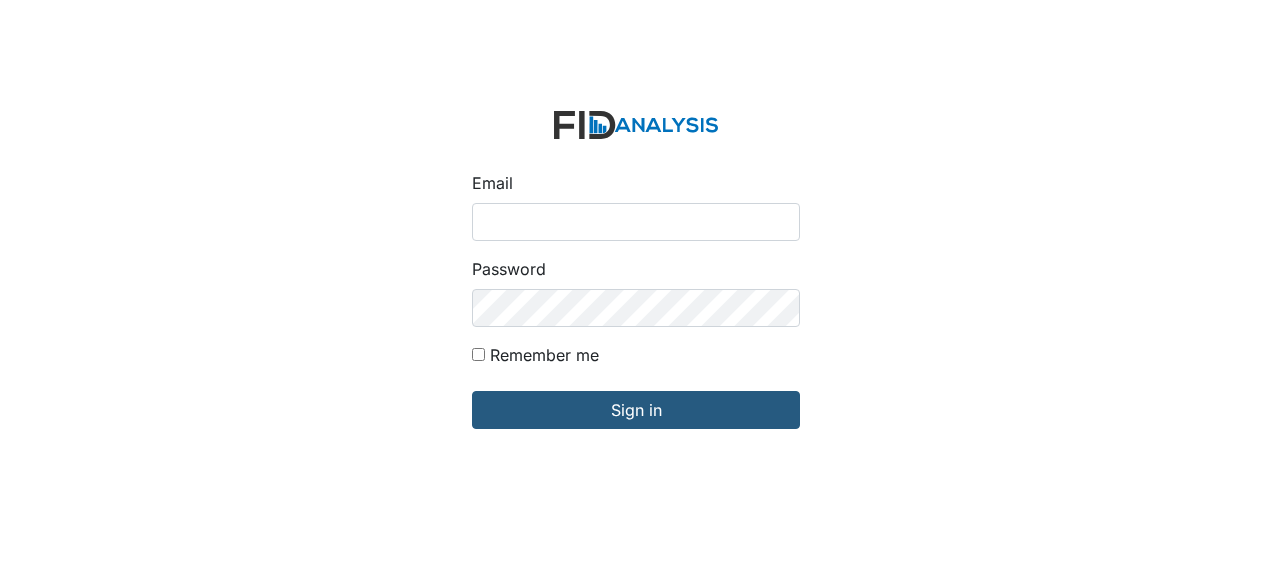 scroll, scrollTop: 0, scrollLeft: 0, axis: both 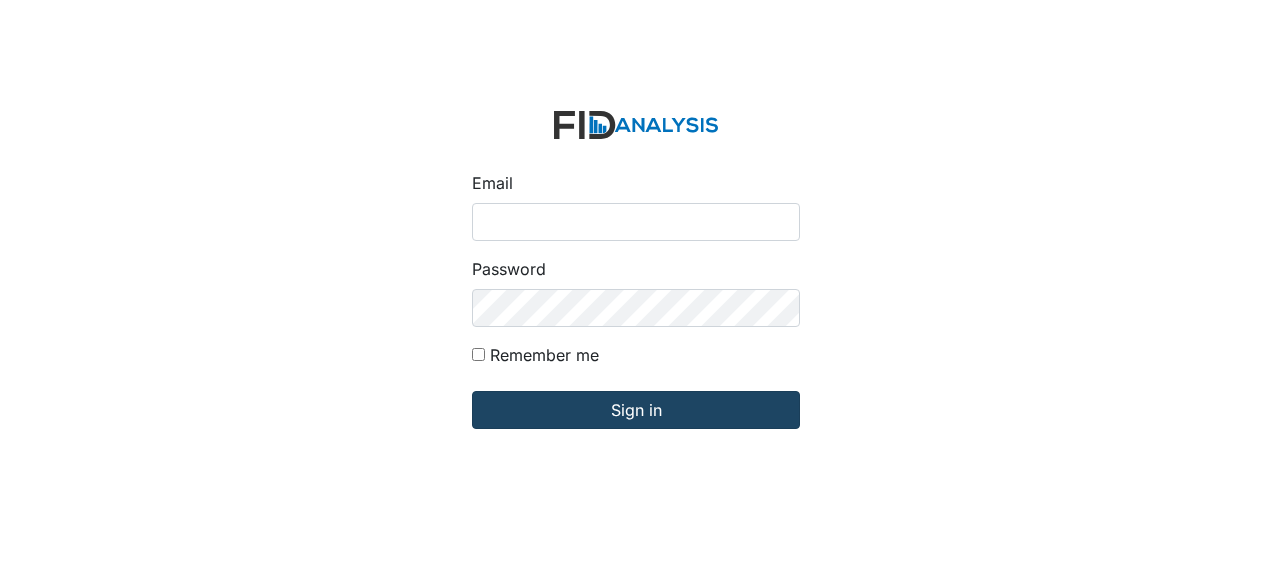 type on "Jbryant@lifeincorporated.com" 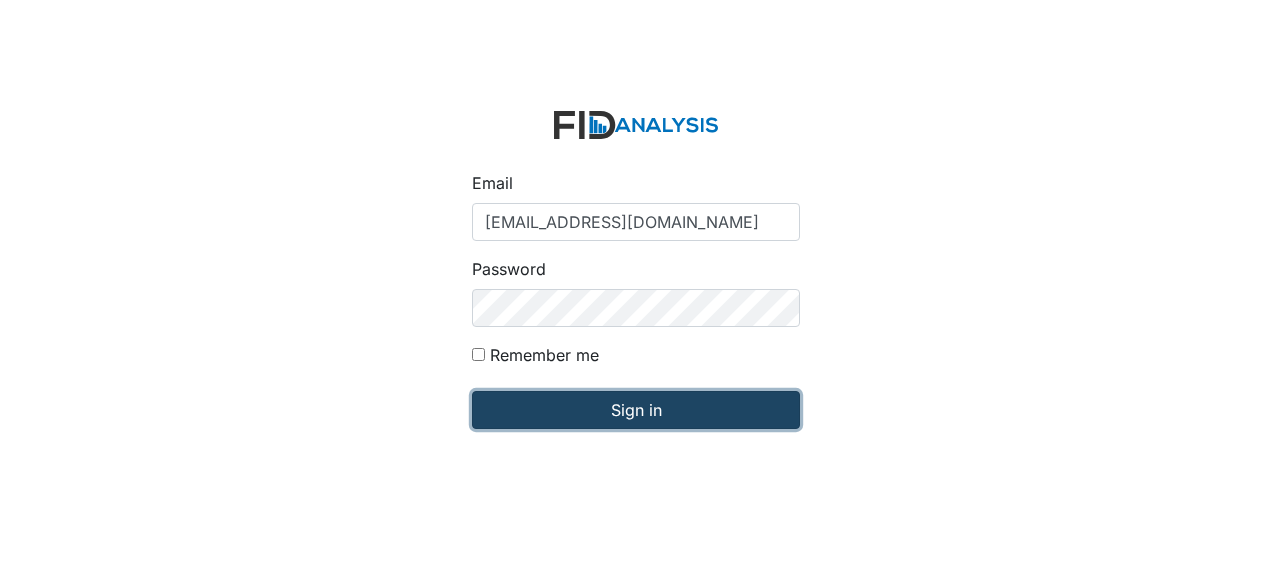 click on "Sign in" at bounding box center [636, 410] 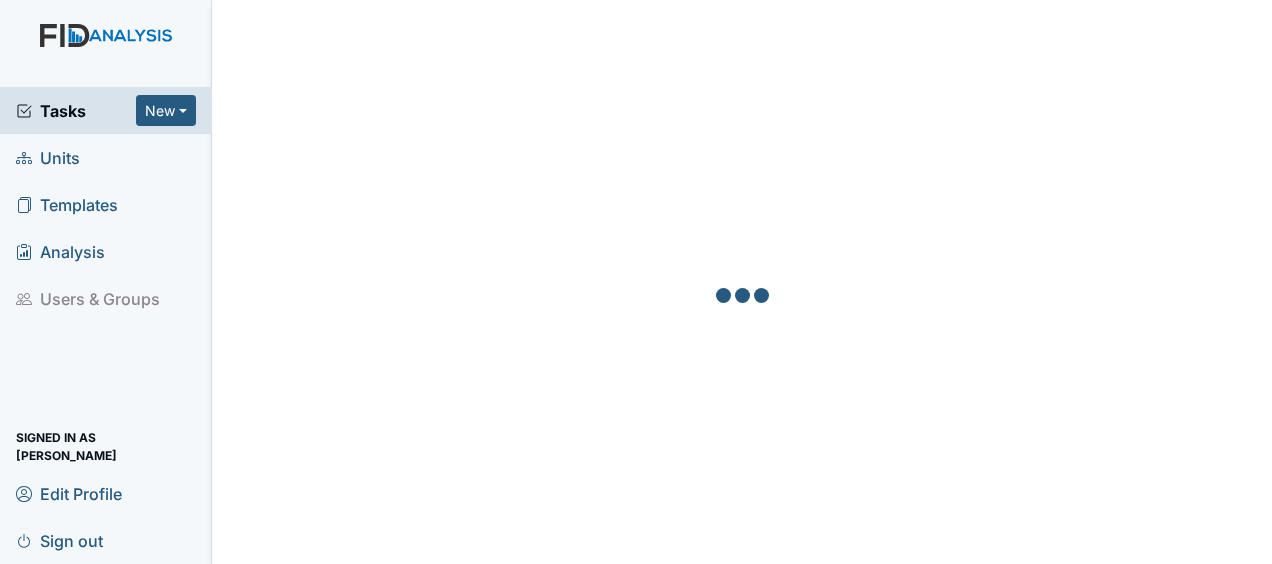 scroll, scrollTop: 0, scrollLeft: 0, axis: both 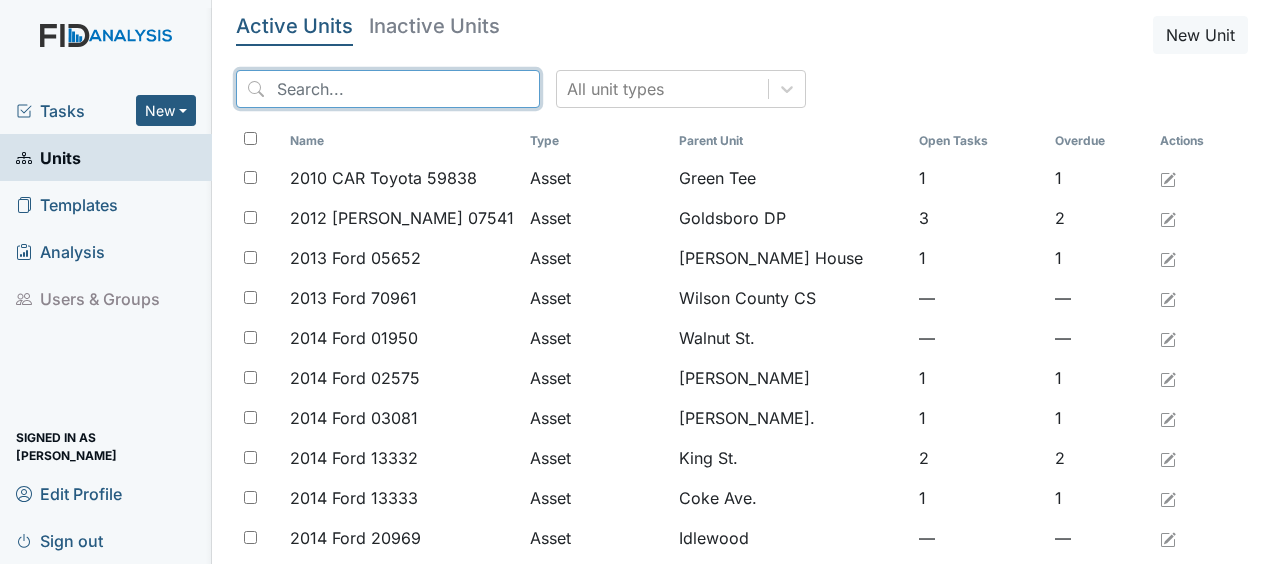 click at bounding box center [388, 89] 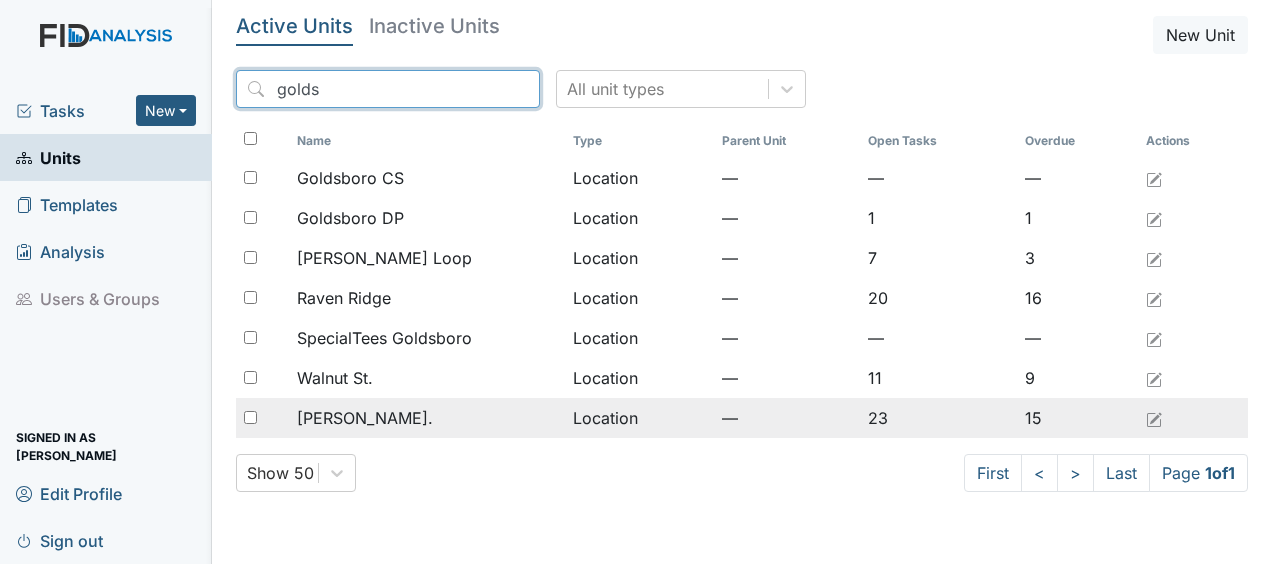 type on "golds" 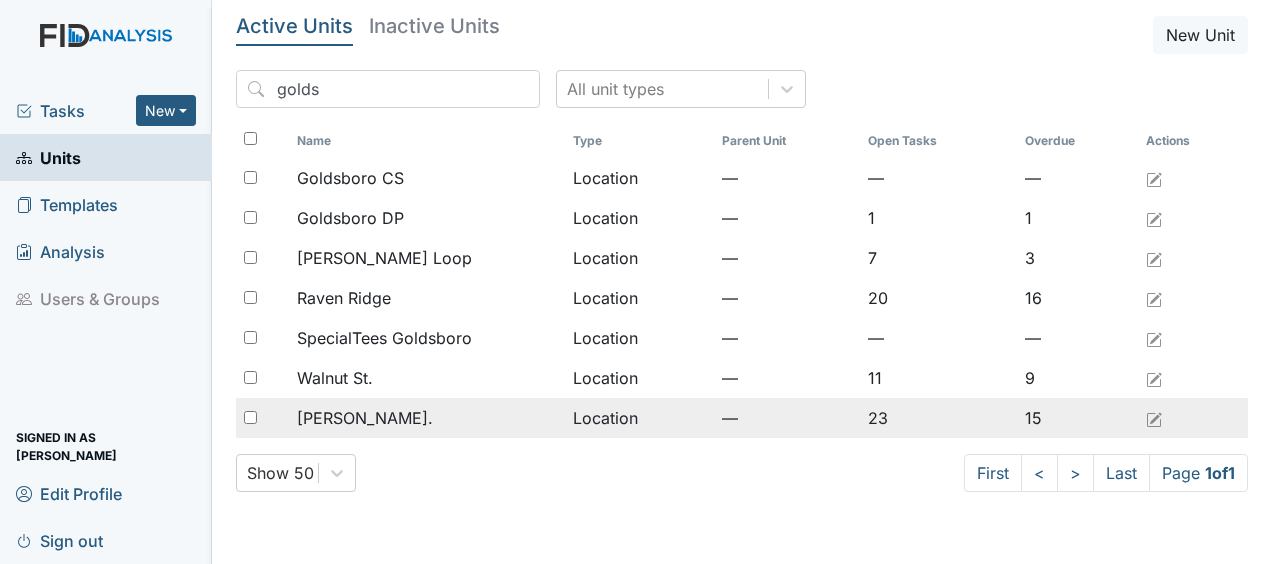 click on "William St." at bounding box center [365, 418] 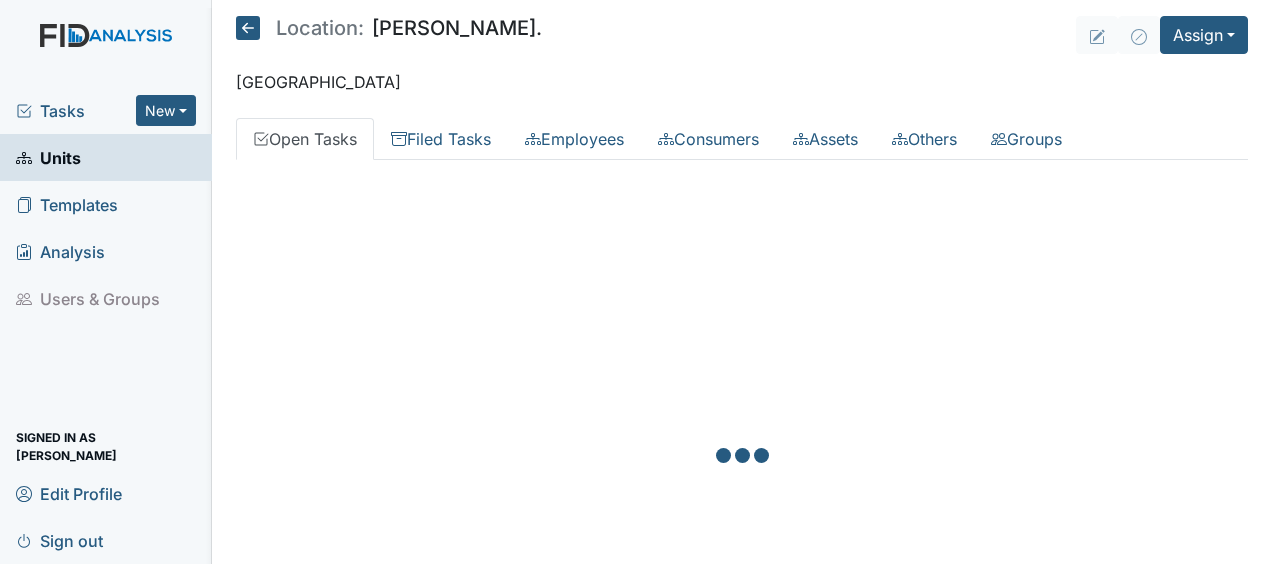 scroll, scrollTop: 0, scrollLeft: 0, axis: both 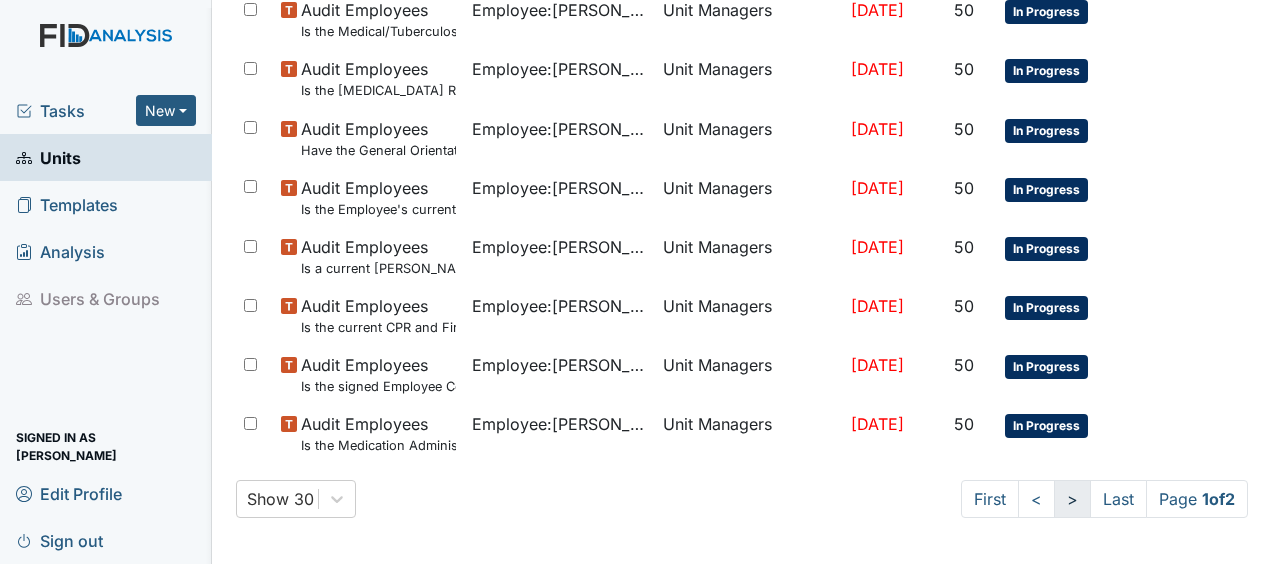click on ">" at bounding box center [1072, 499] 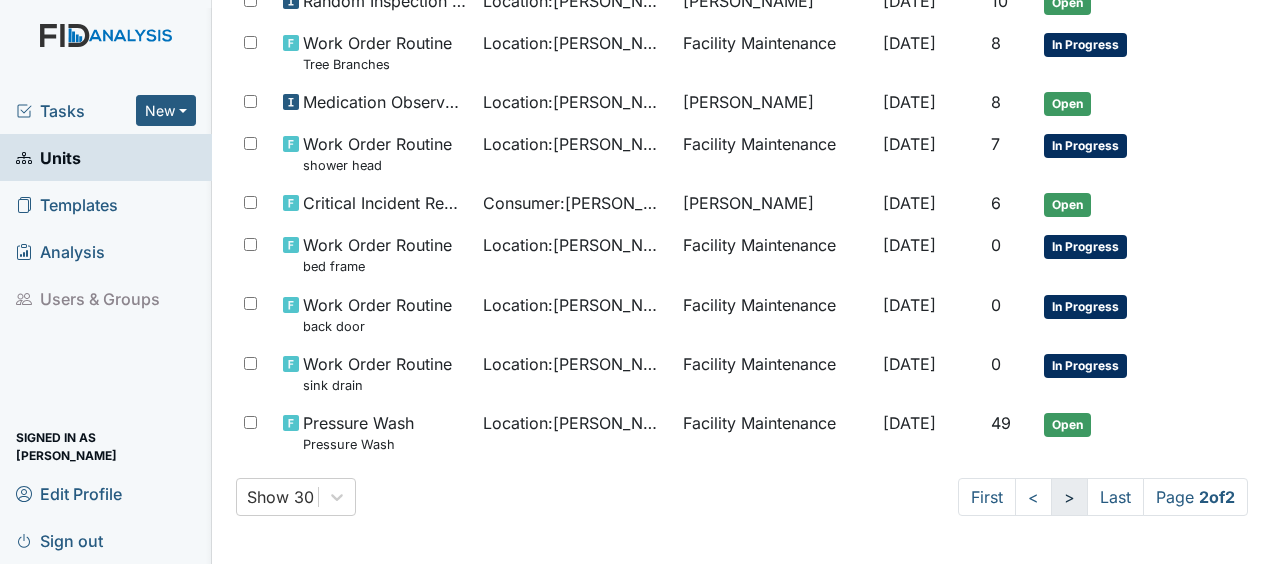 scroll, scrollTop: 1226, scrollLeft: 0, axis: vertical 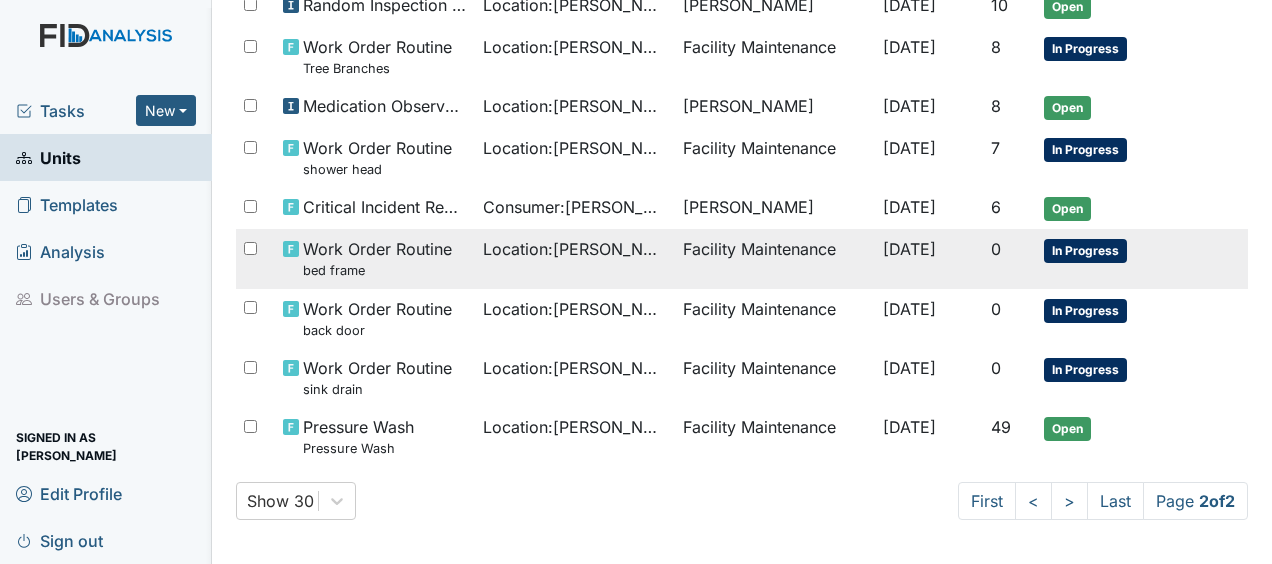 click on "Location :  William St." at bounding box center [575, 249] 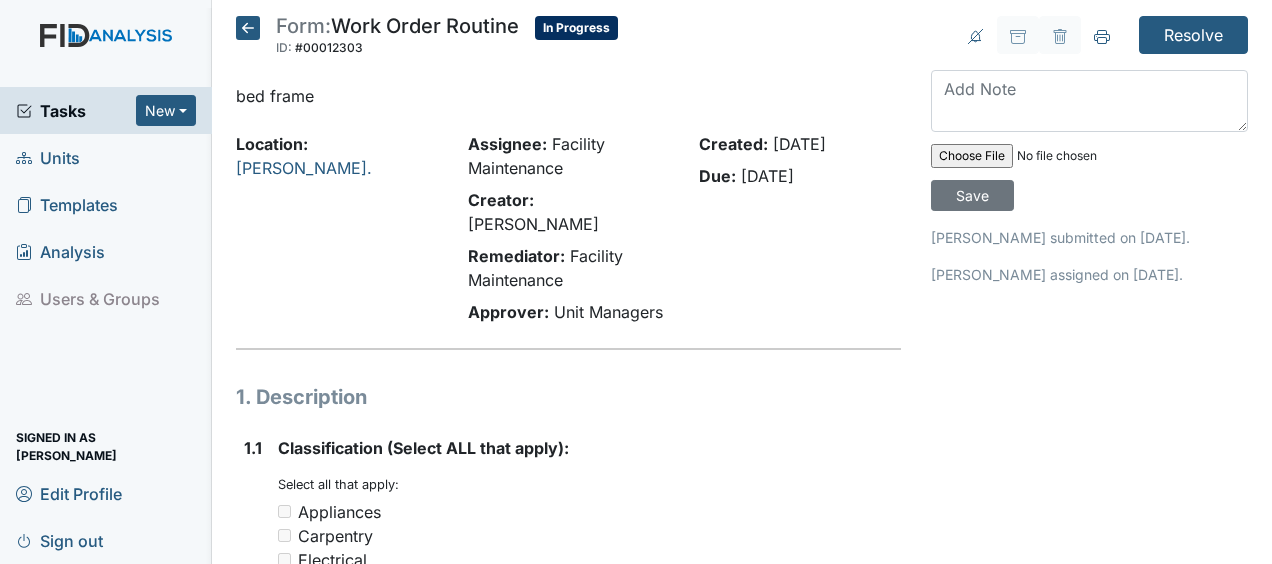 scroll, scrollTop: 0, scrollLeft: 0, axis: both 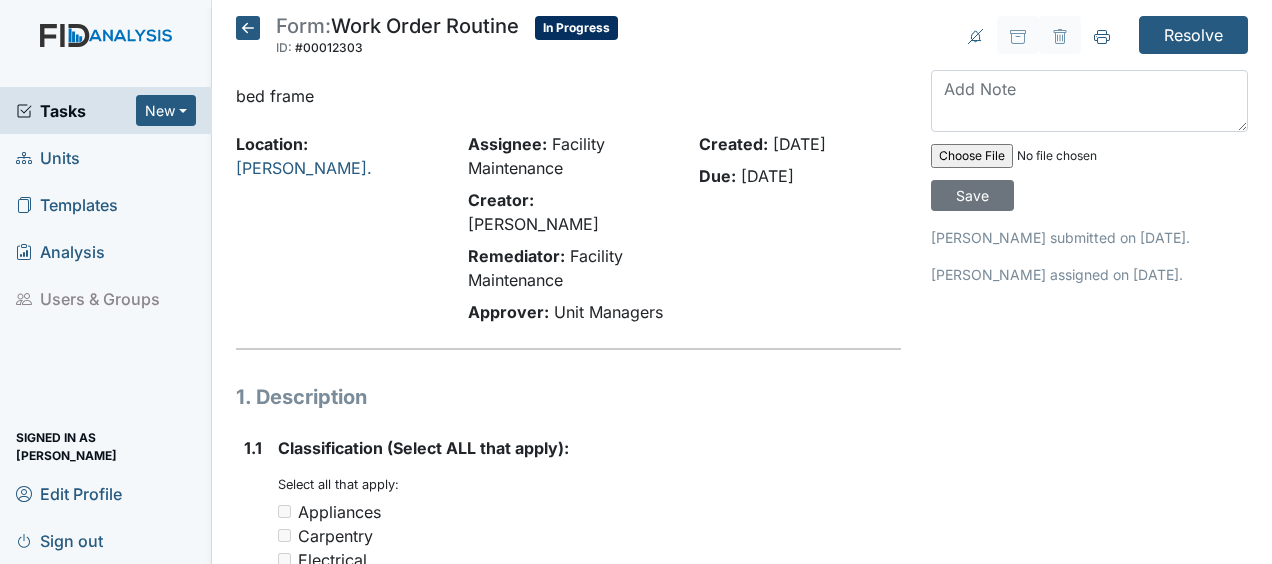 click on "Resolve
Archive Task
×
Are you sure you want to archive this task? It will appear as incomplete on reports.
Archive
Delete Task
×
Are you sure you want to delete this task?
Delete
Save
Tischa Sharp submitted on Jul 10, 2025.
Tischa Sharp assigned on Jul 10, 2025." at bounding box center [1089, 1101] 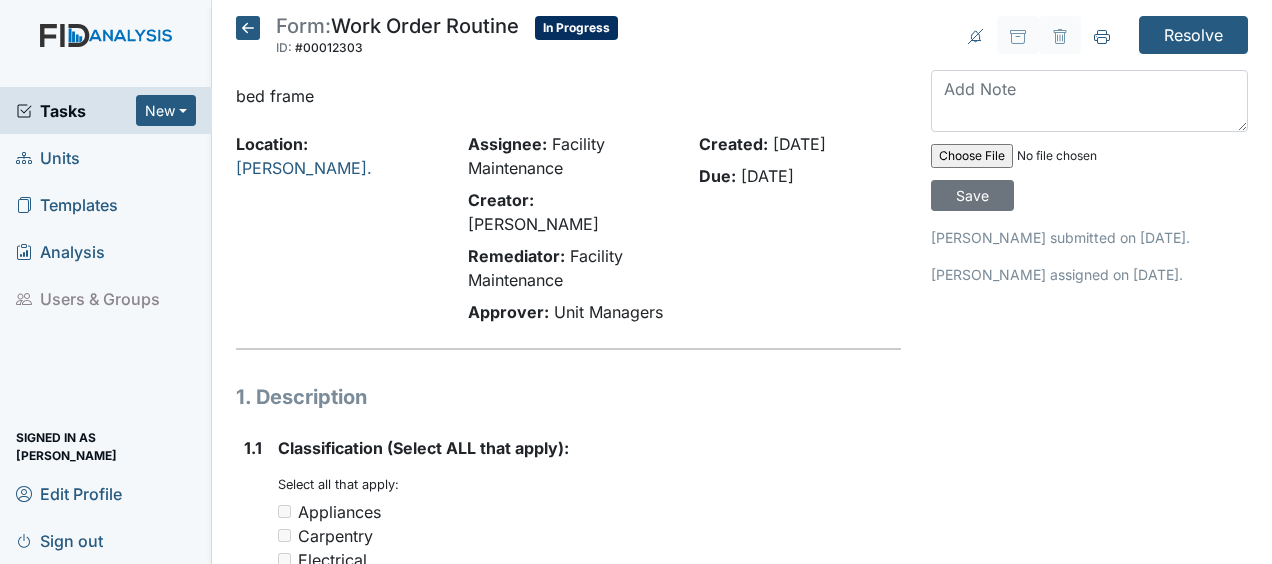 click 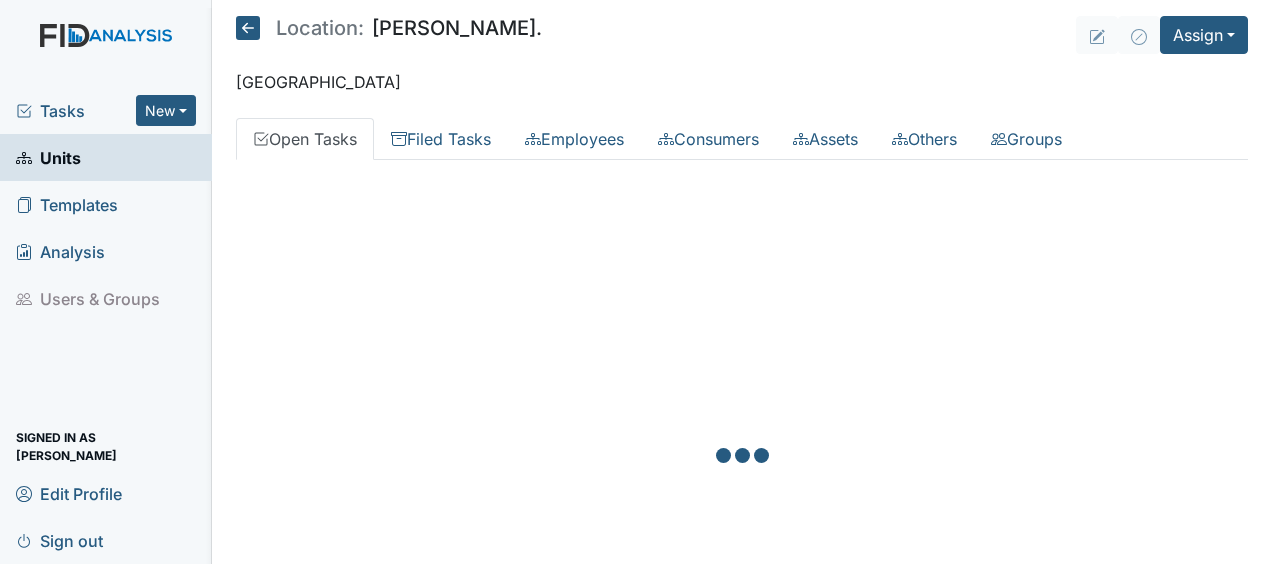 scroll, scrollTop: 0, scrollLeft: 0, axis: both 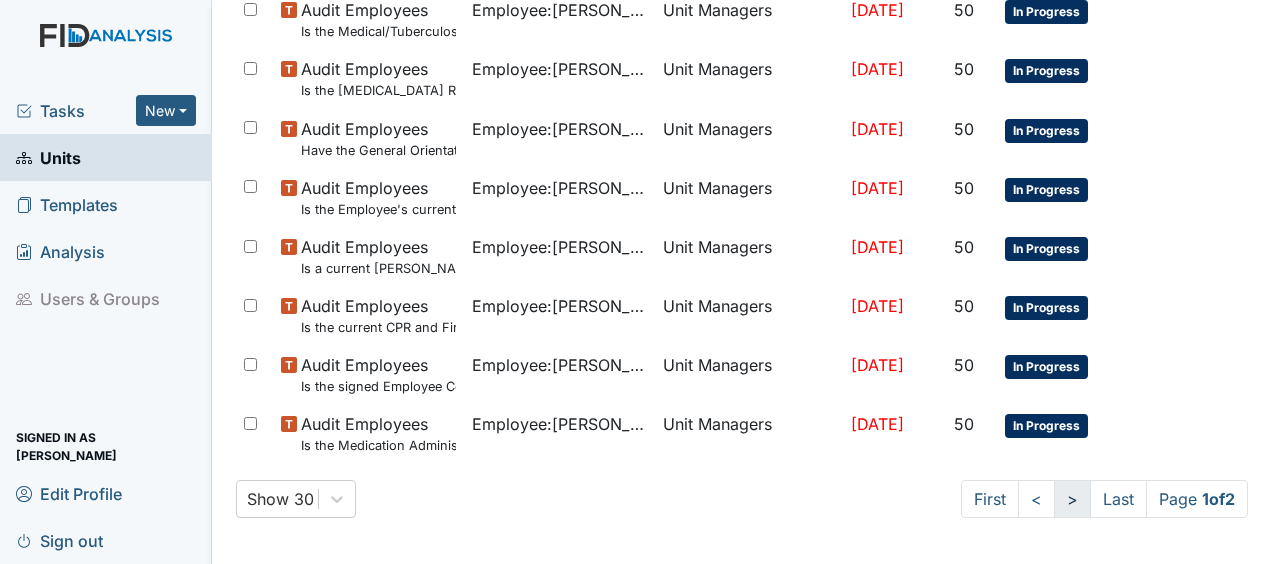 click on ">" at bounding box center (1072, 499) 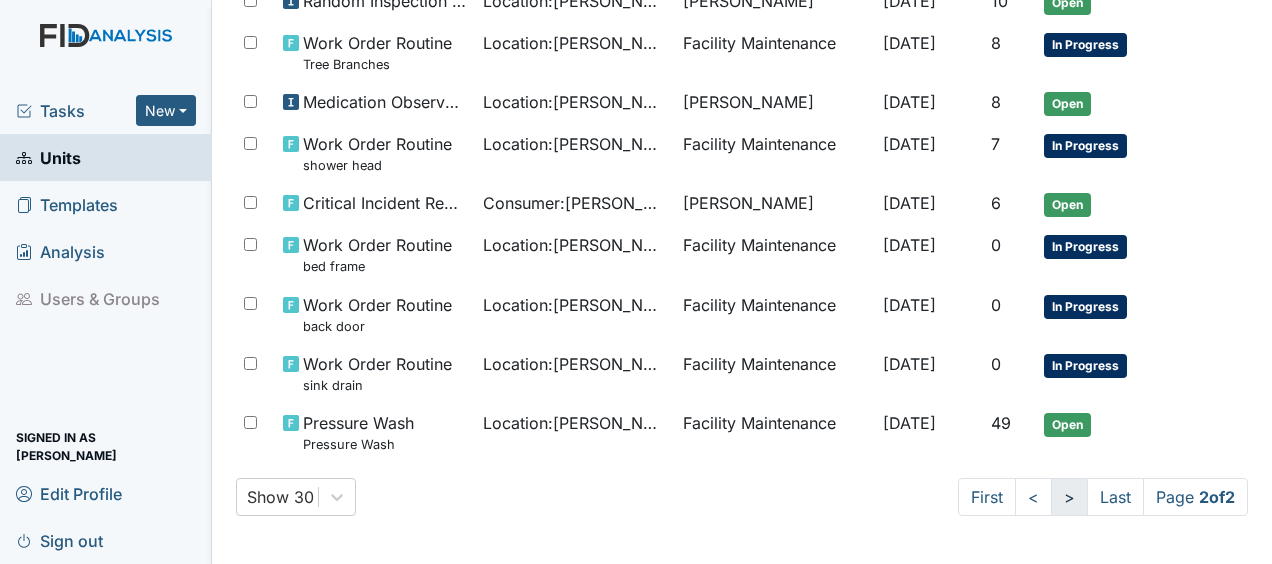 scroll, scrollTop: 1226, scrollLeft: 0, axis: vertical 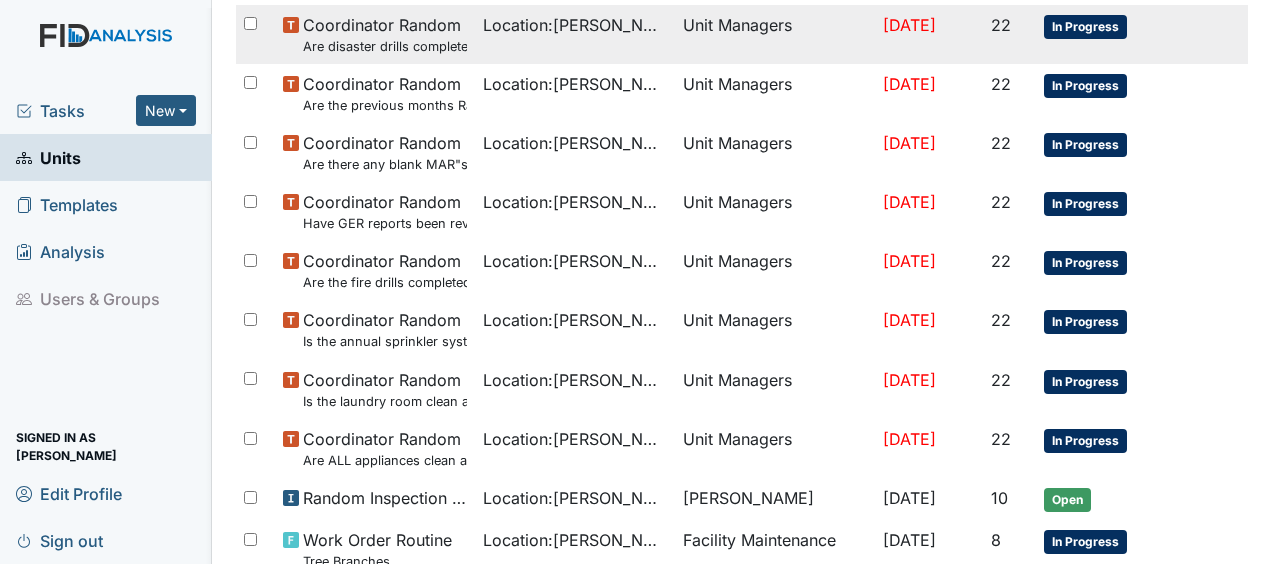click on "Coordinator Random  Are disaster drills completed as scheduled? Location :  William St. Unit Managers Jul 2, 2025 22 In Progress" at bounding box center [742, 34] 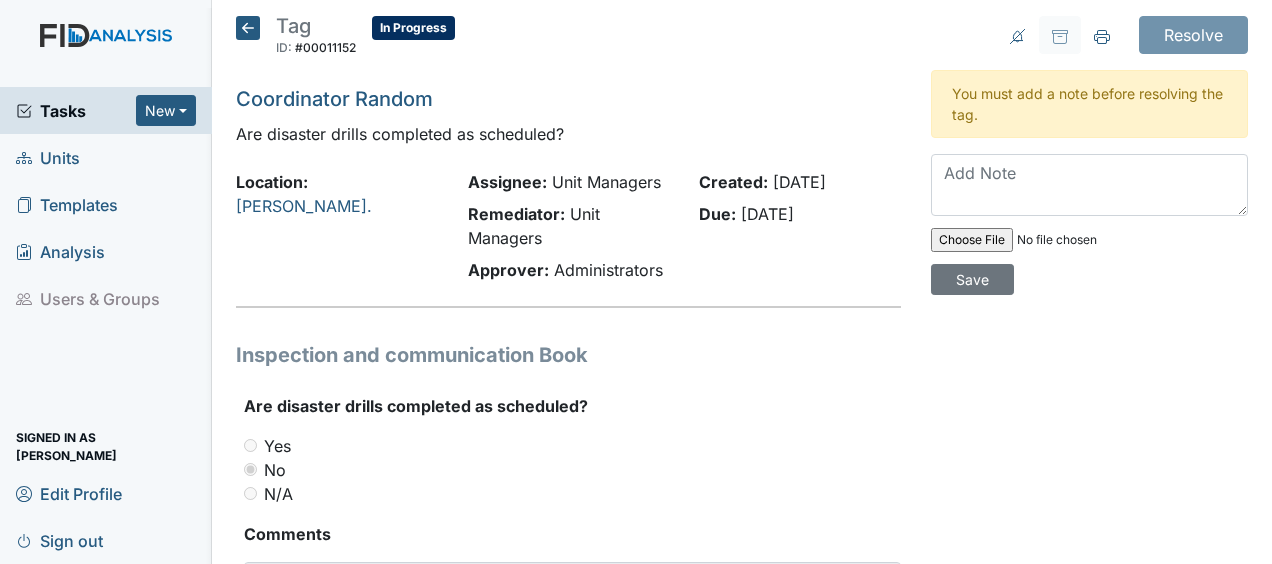 scroll, scrollTop: 0, scrollLeft: 0, axis: both 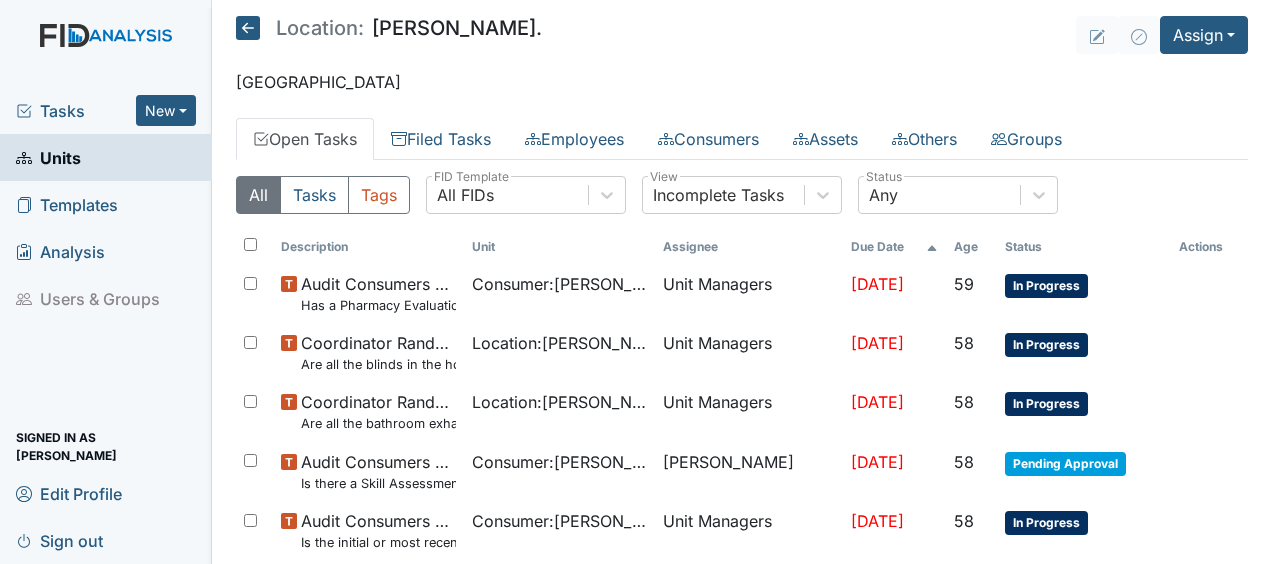 click 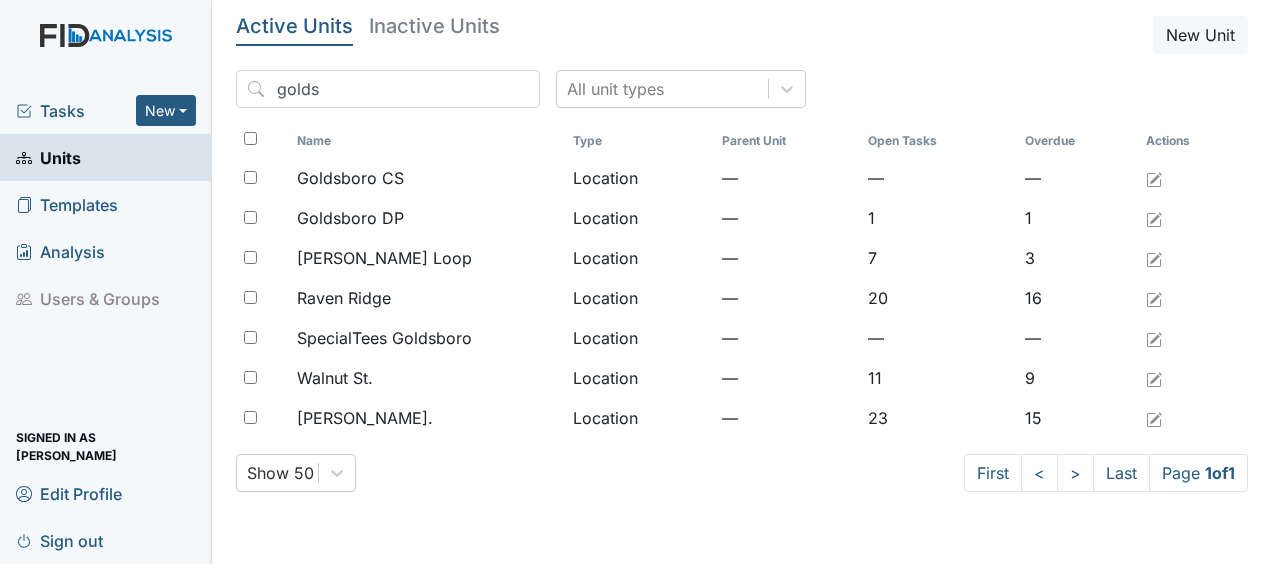 scroll, scrollTop: 0, scrollLeft: 0, axis: both 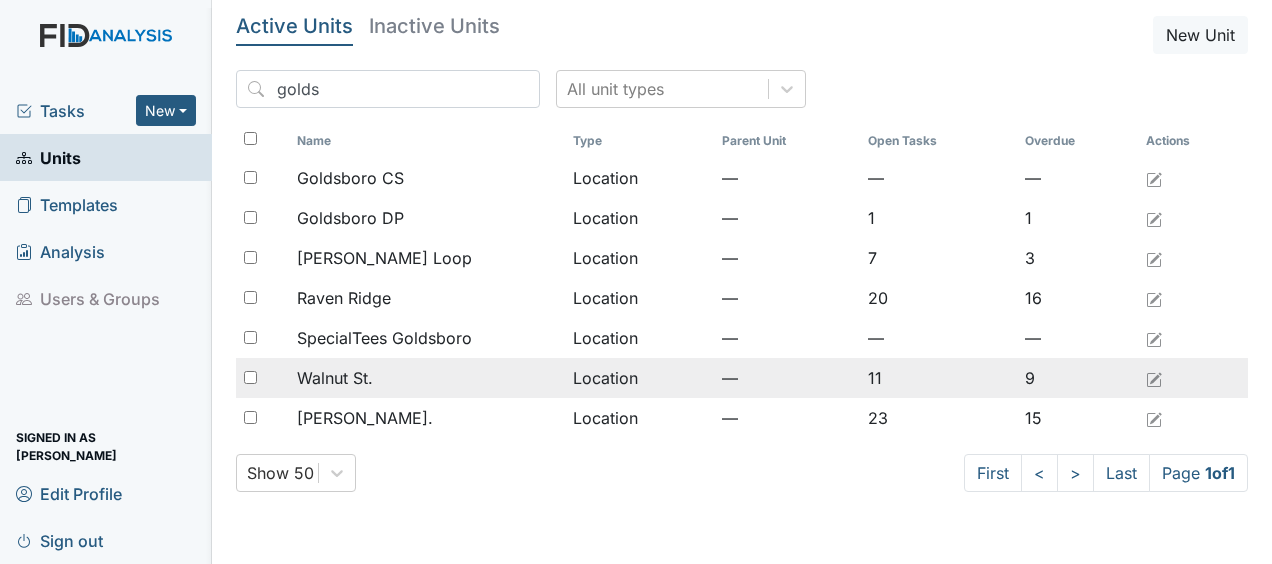 click on "Walnut St." at bounding box center (335, 378) 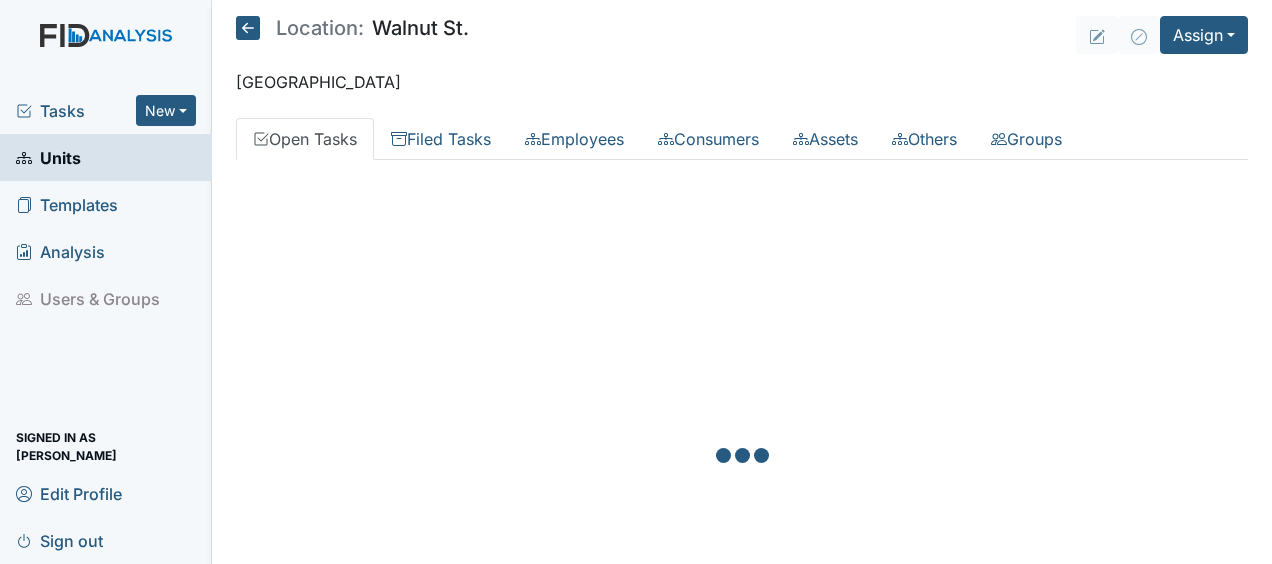 scroll, scrollTop: 0, scrollLeft: 0, axis: both 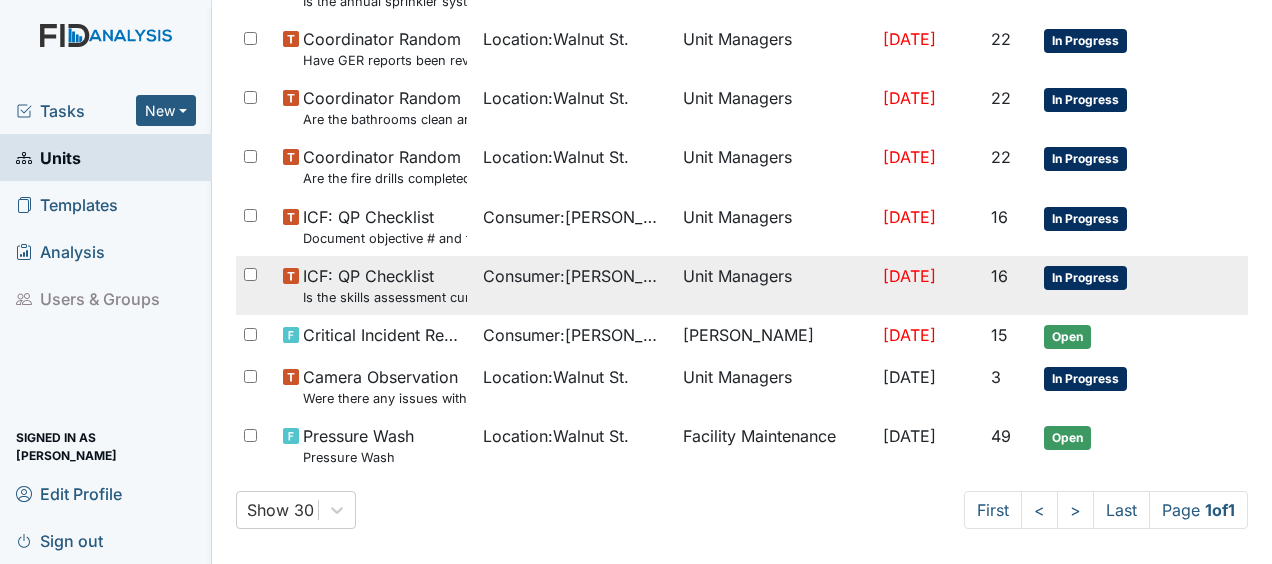 click on "[DATE]" at bounding box center (929, 285) 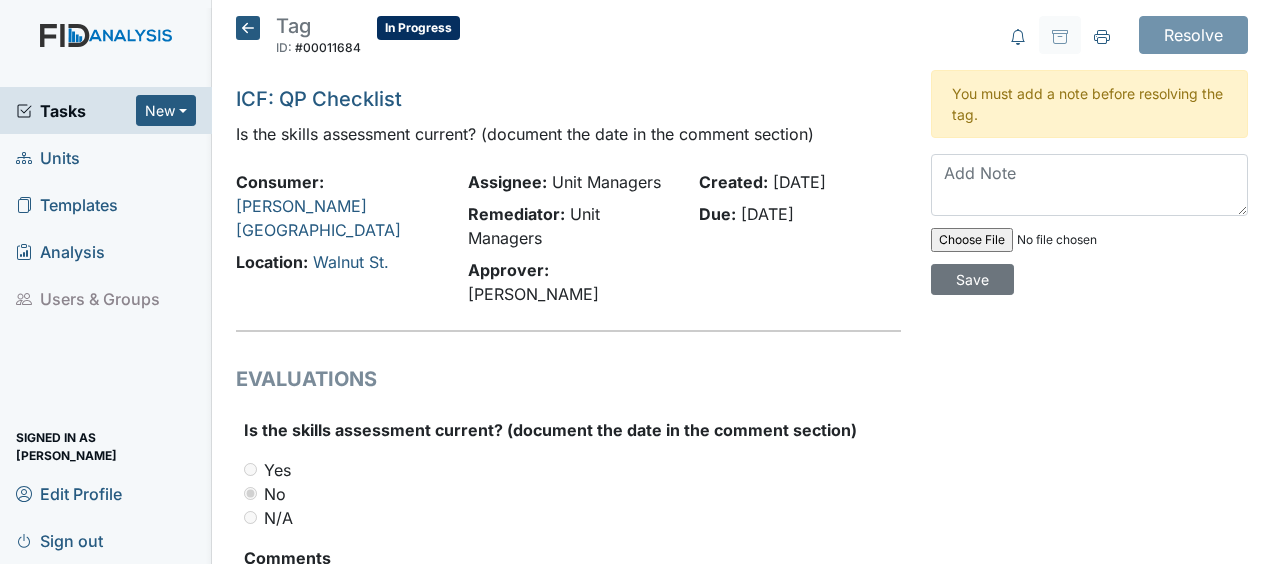 scroll, scrollTop: 0, scrollLeft: 0, axis: both 